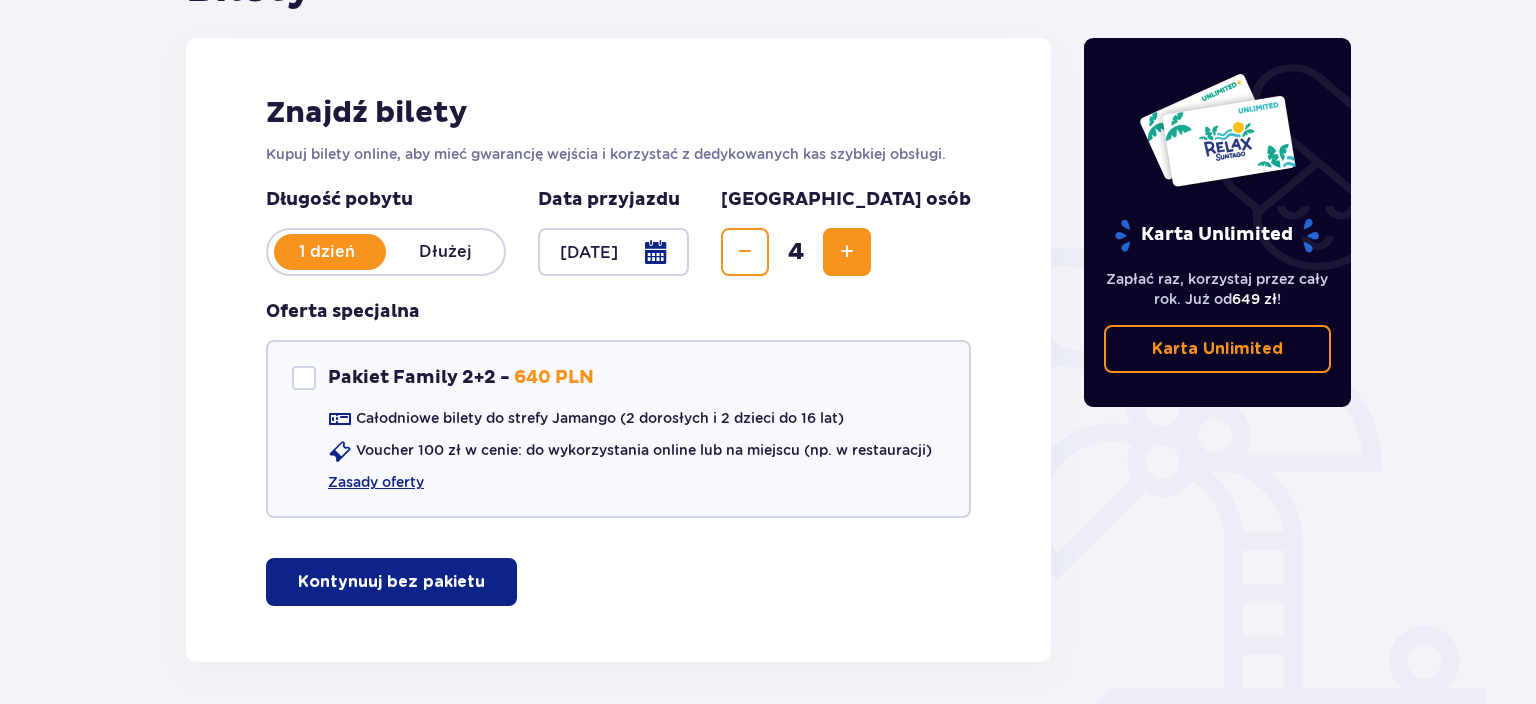 scroll, scrollTop: 264, scrollLeft: 0, axis: vertical 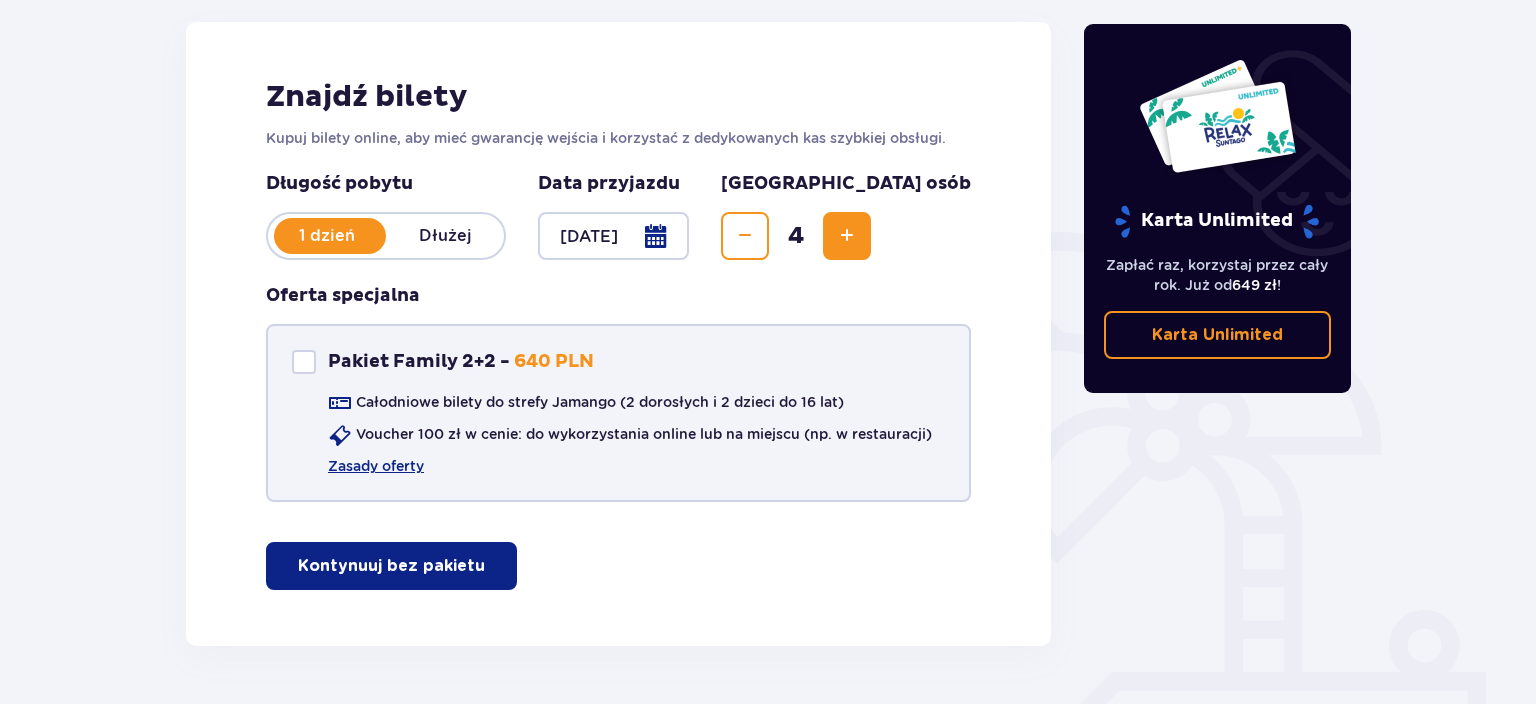 click at bounding box center [304, 362] 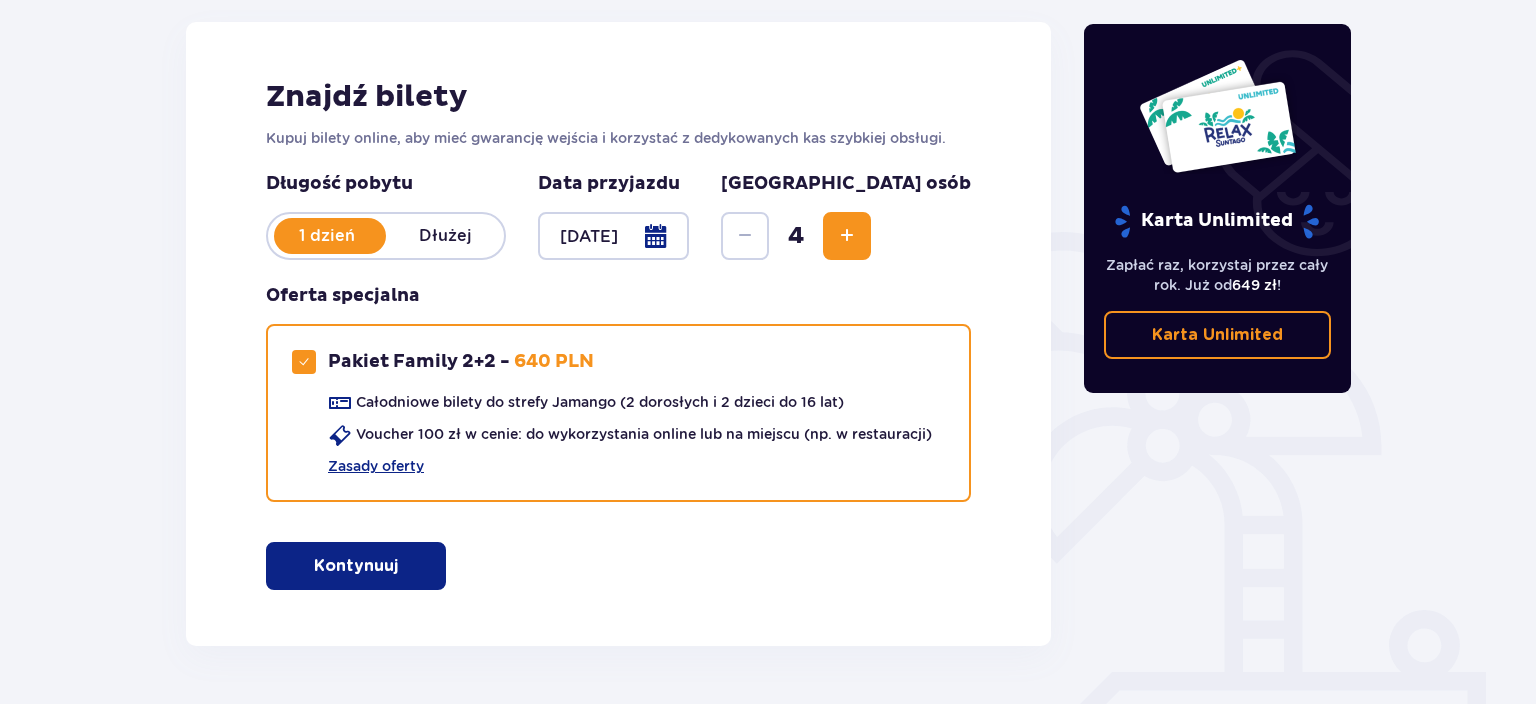 click on "Kontynuuj" at bounding box center [356, 566] 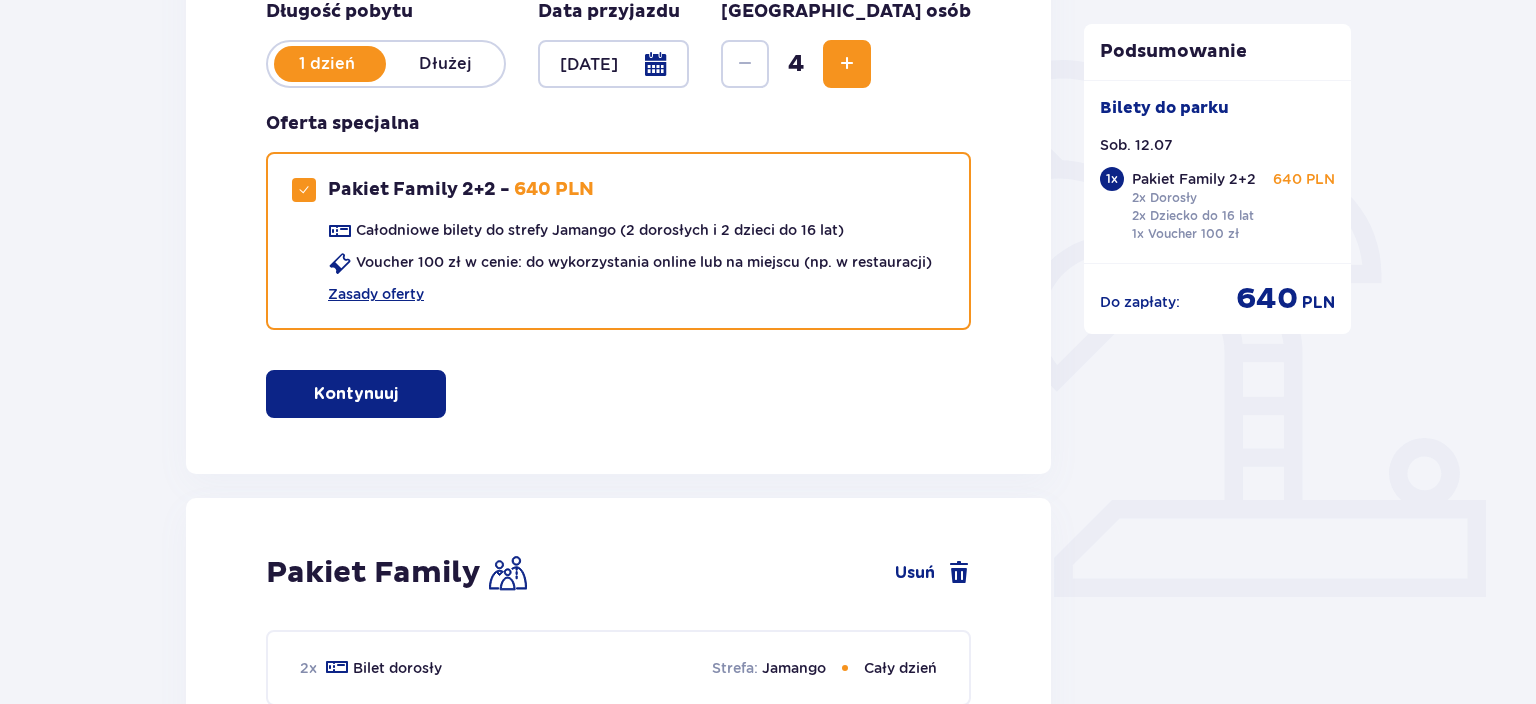 scroll, scrollTop: 337, scrollLeft: 0, axis: vertical 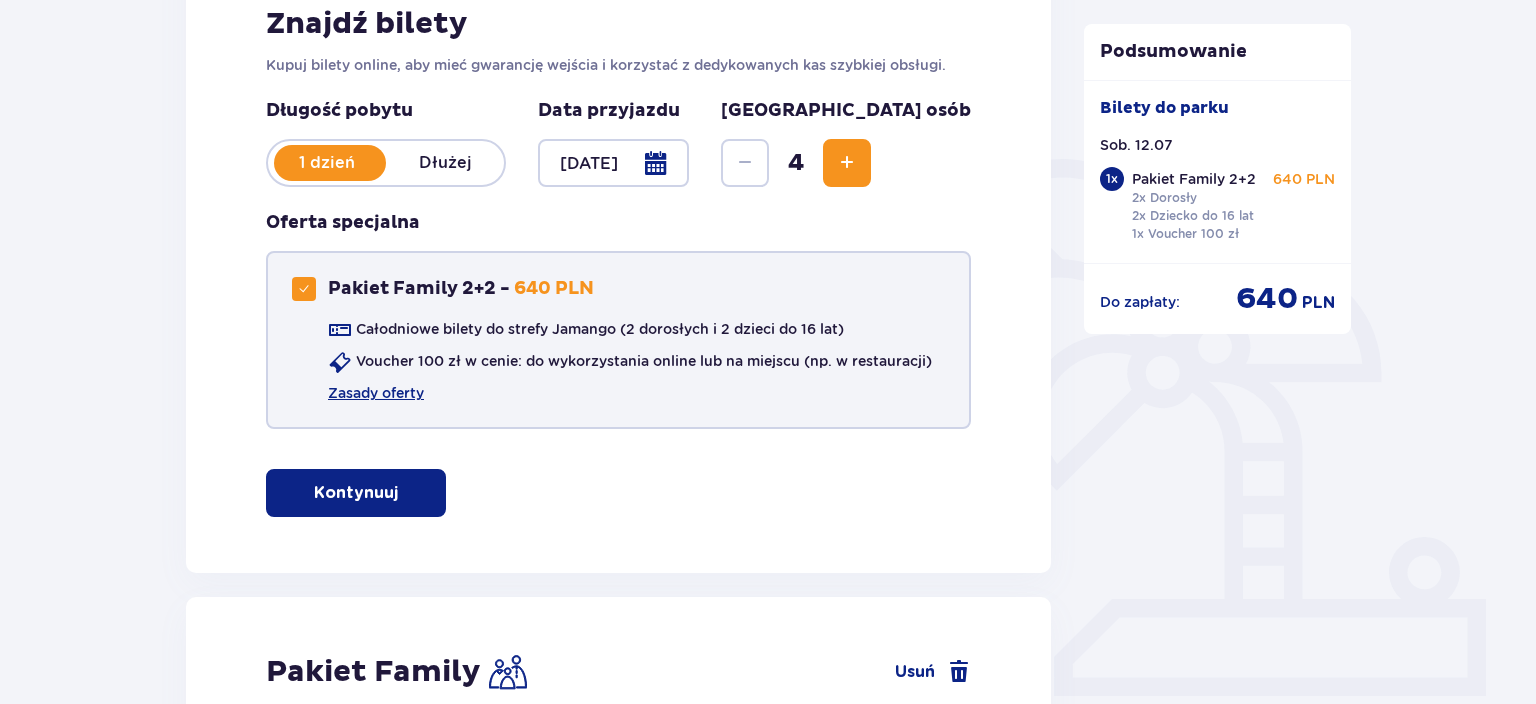click at bounding box center [304, 289] 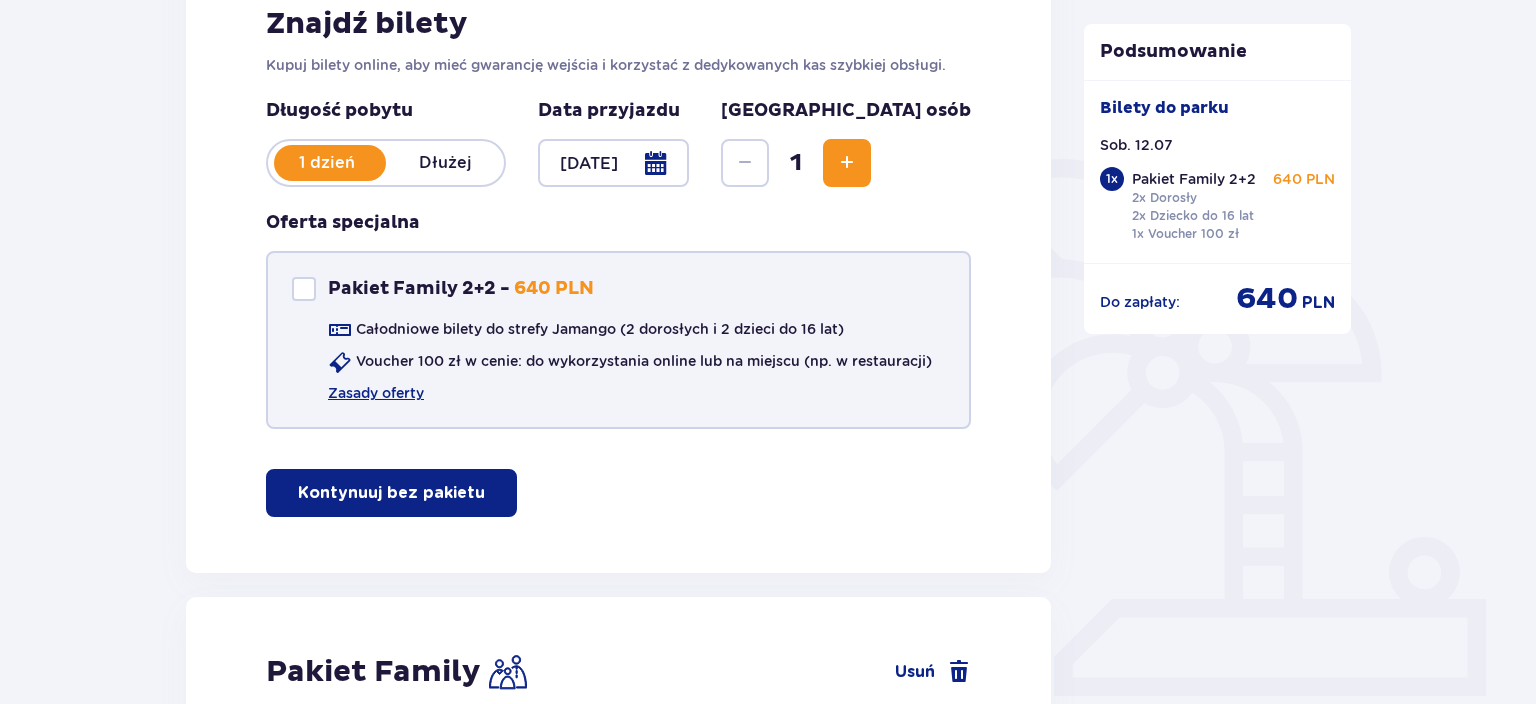 click on "Kontynuuj bez pakietu" at bounding box center (391, 493) 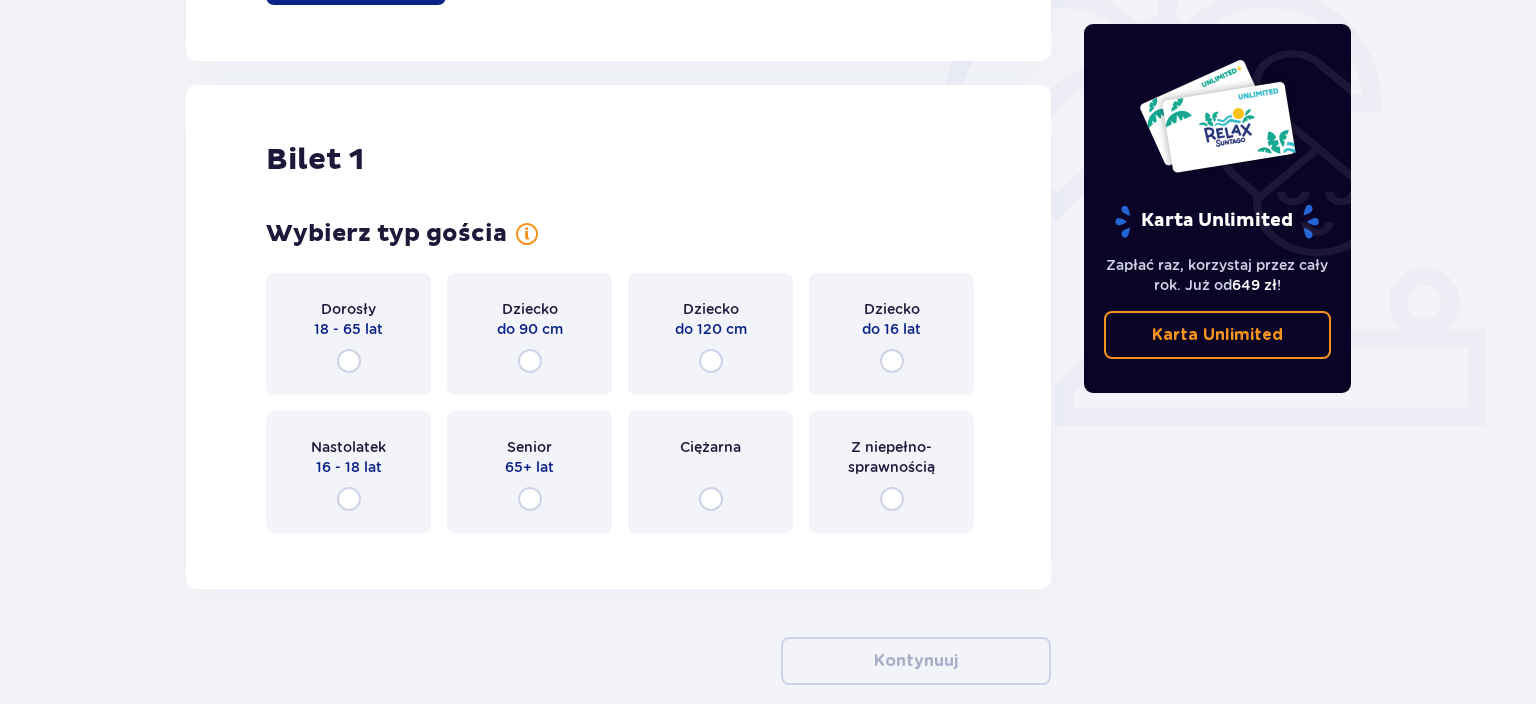 scroll, scrollTop: 654, scrollLeft: 0, axis: vertical 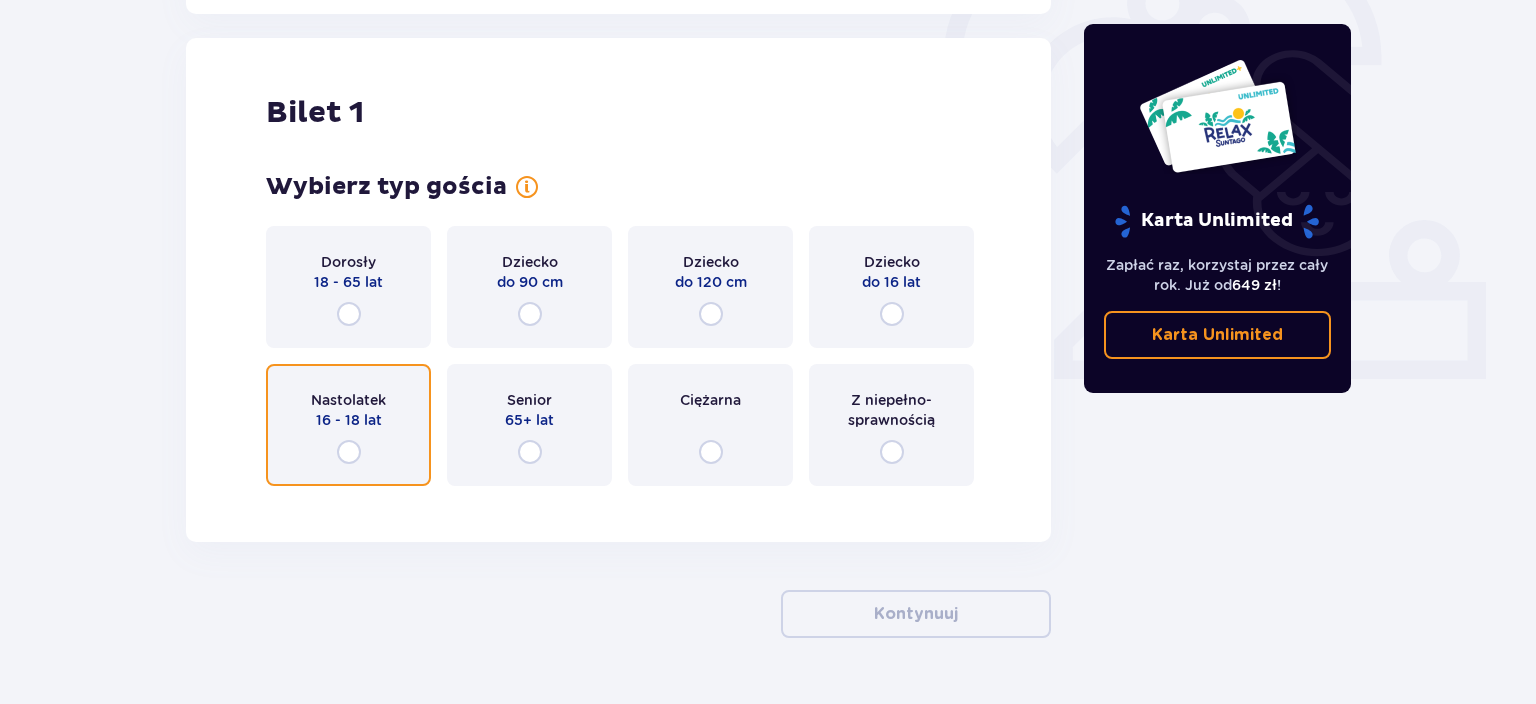 click at bounding box center (349, 452) 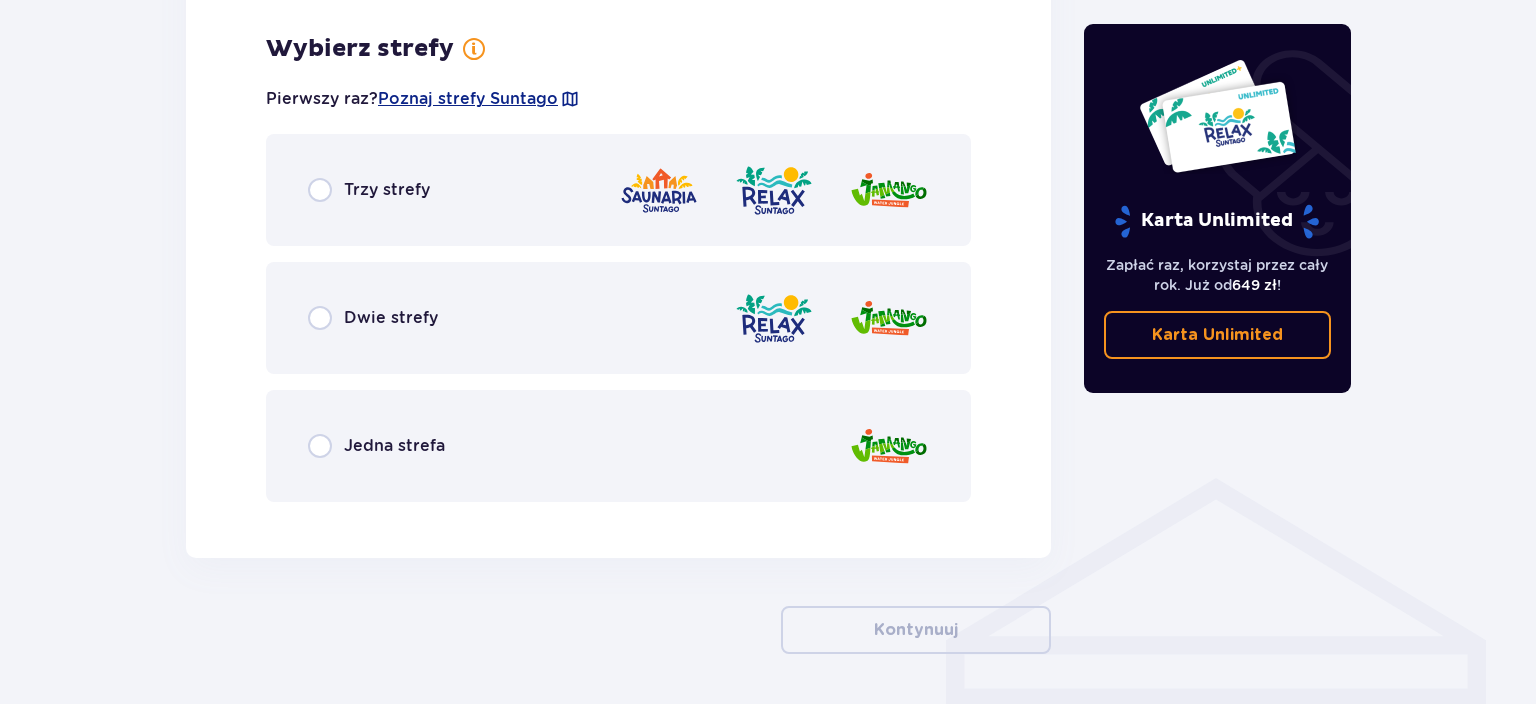 scroll, scrollTop: 1156, scrollLeft: 0, axis: vertical 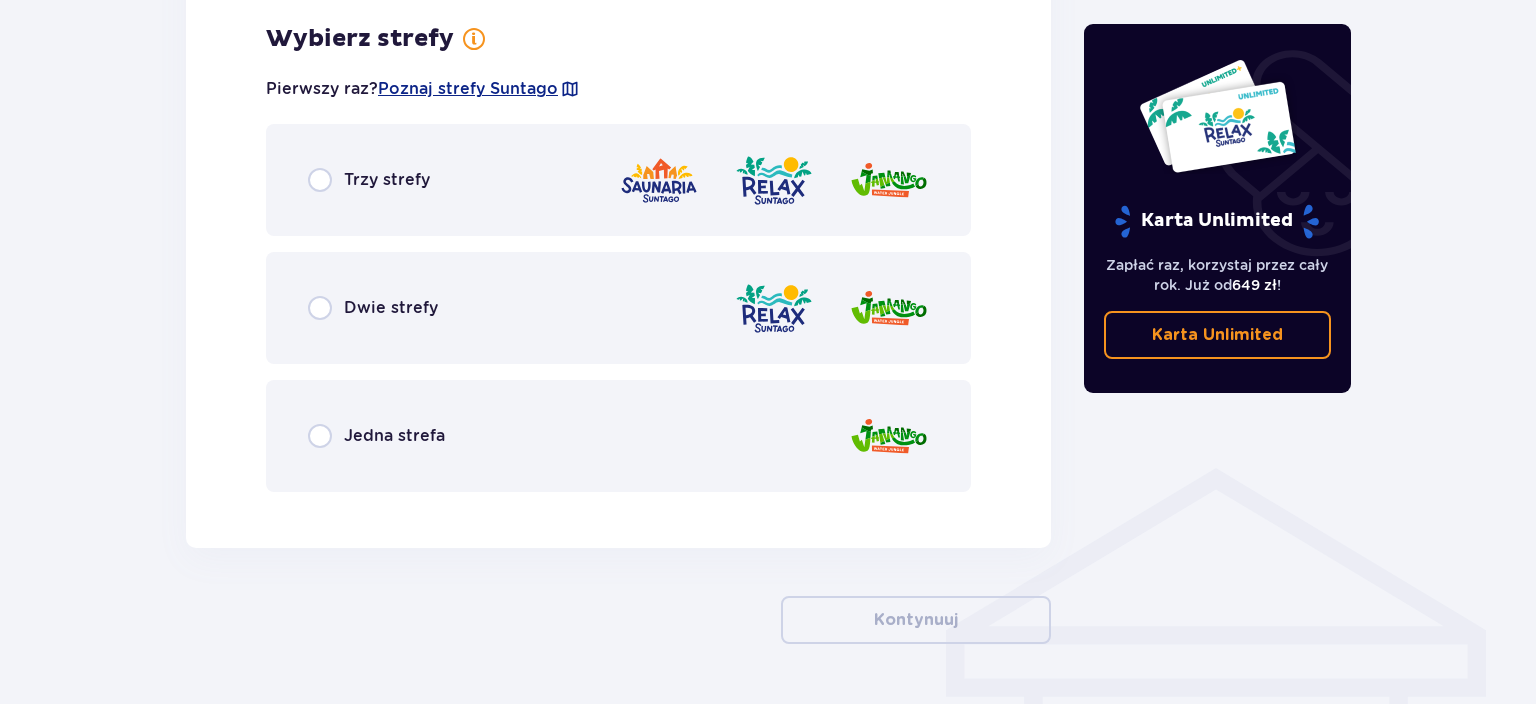 click at bounding box center [349, -50] 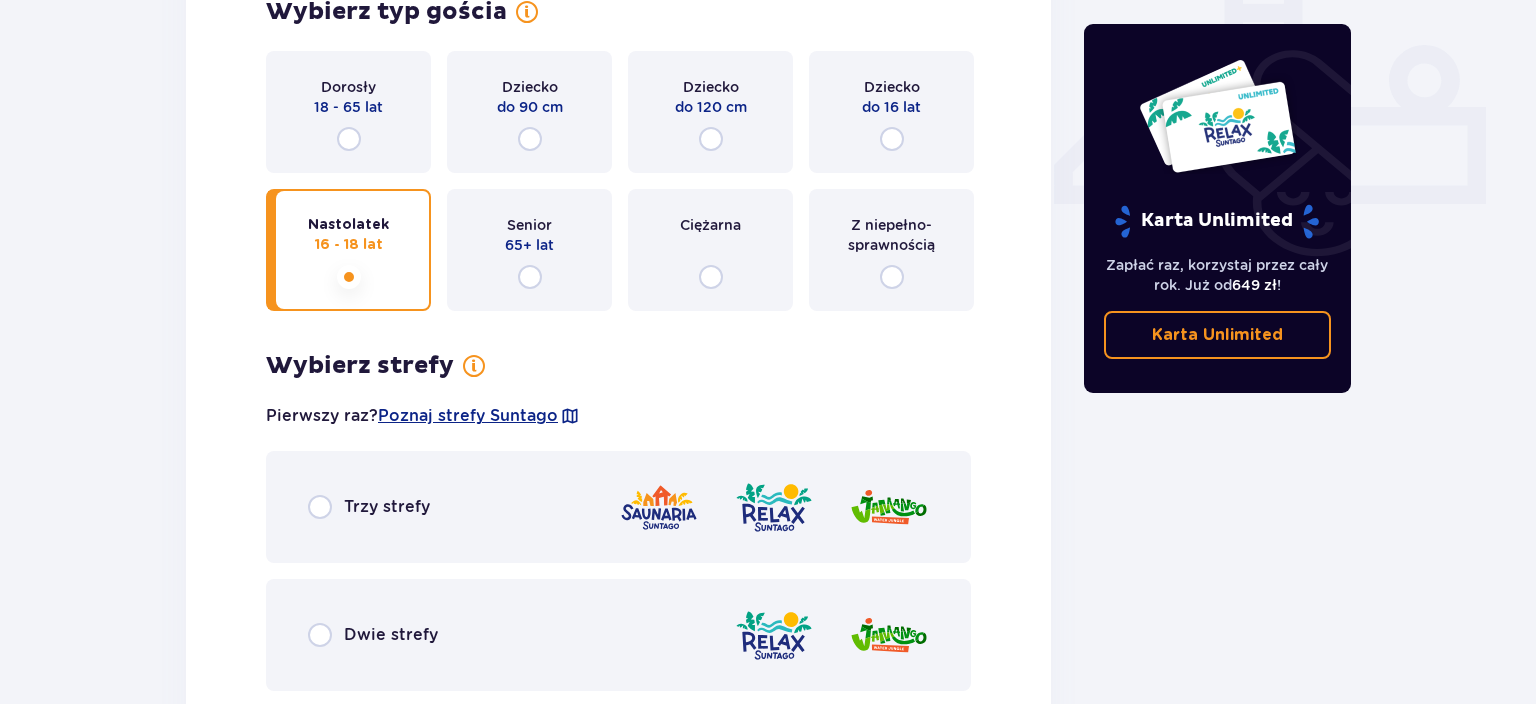 scroll, scrollTop: 629, scrollLeft: 0, axis: vertical 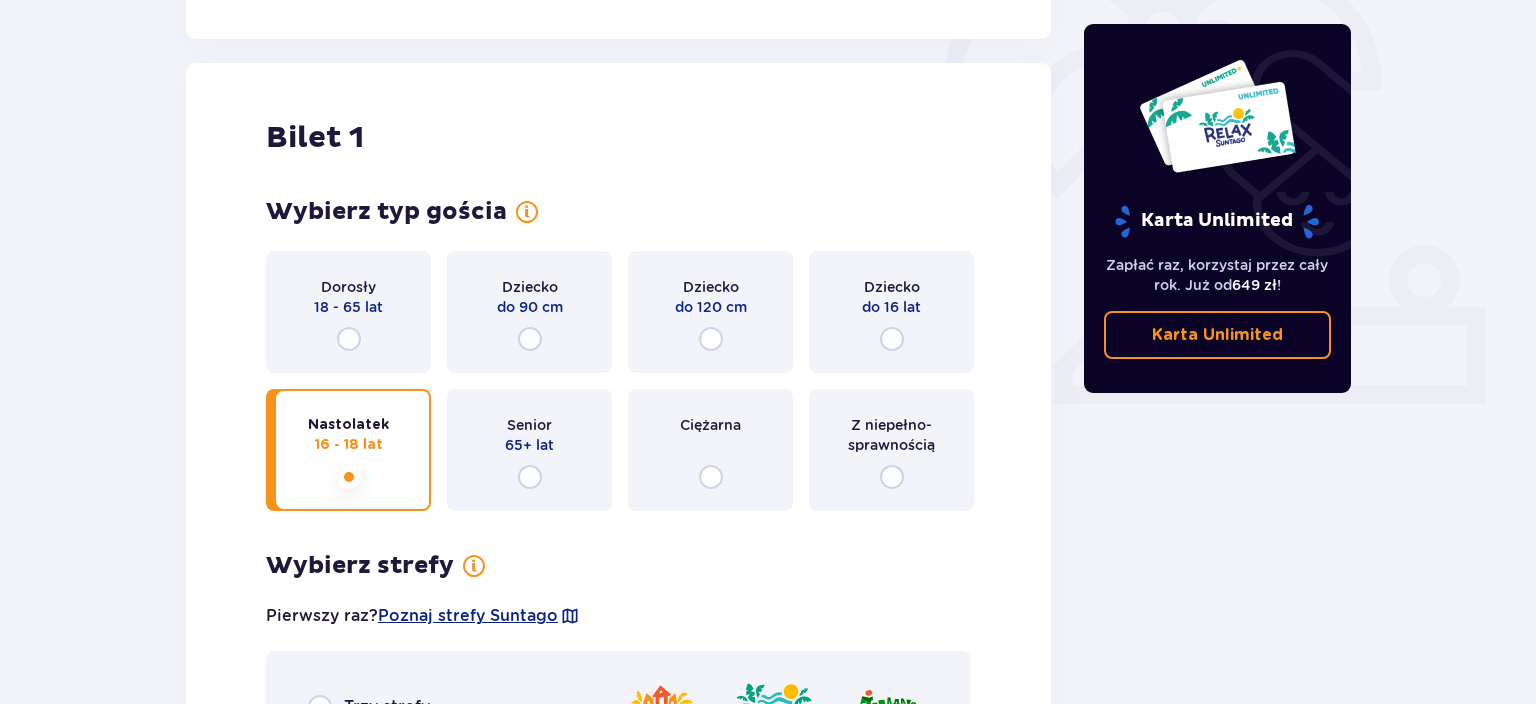 click at bounding box center (349, 477) 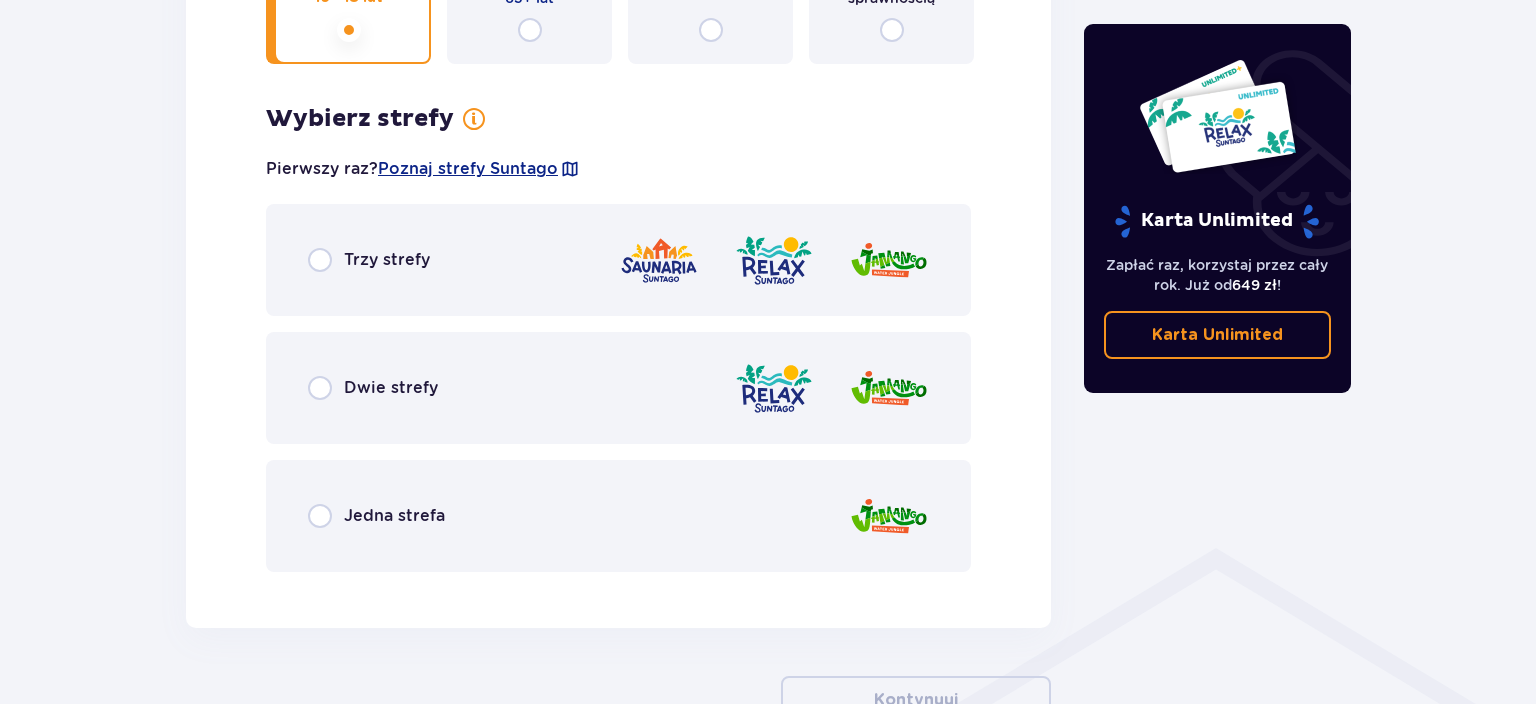 click at bounding box center (349, 30) 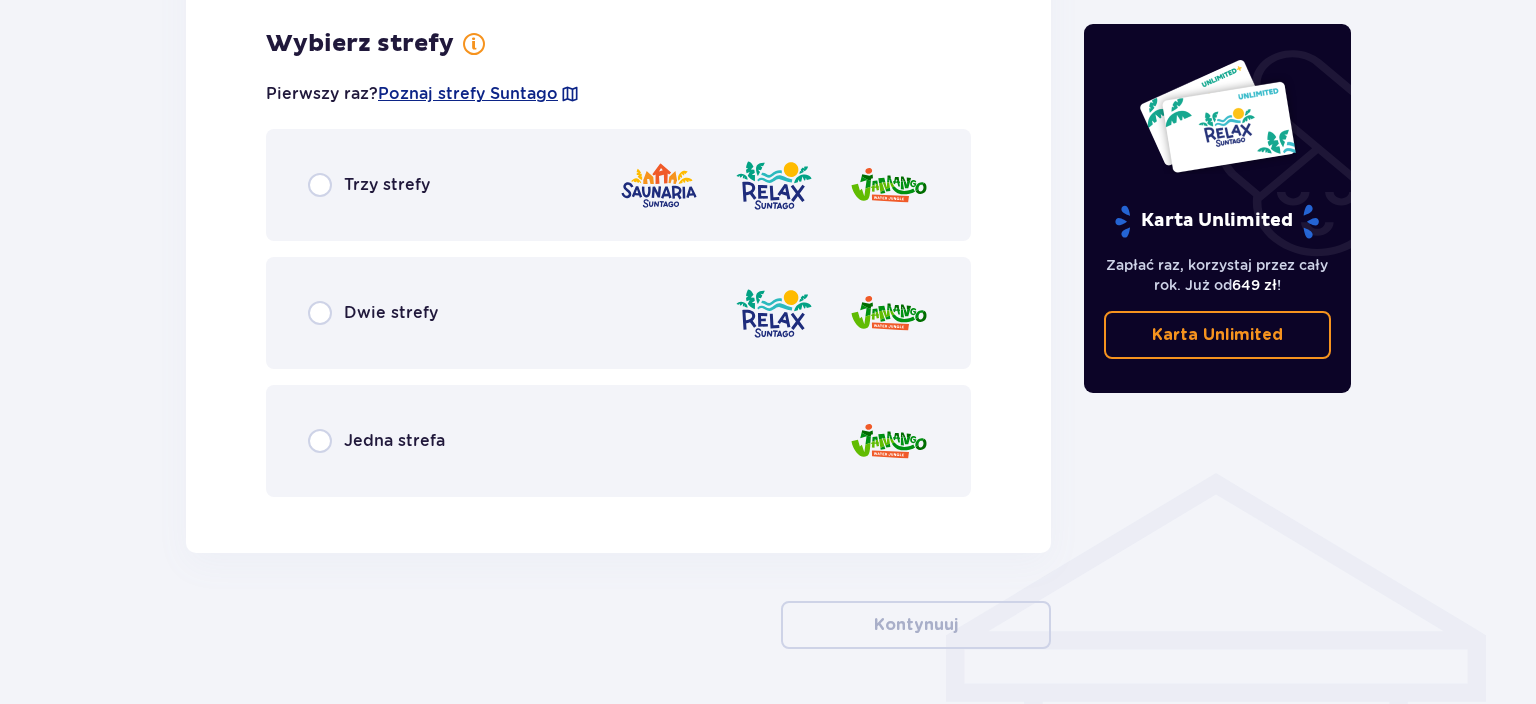 click at bounding box center [349, -45] 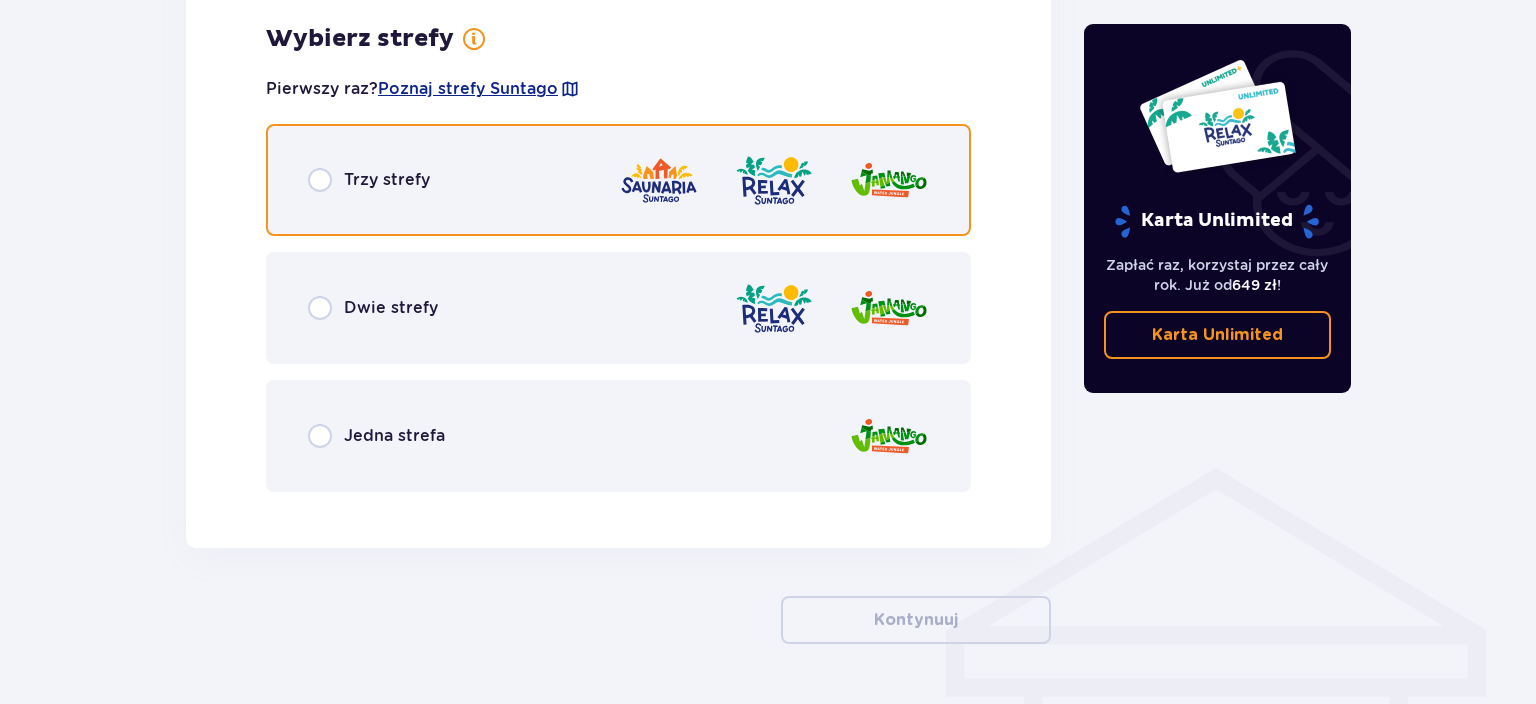 click at bounding box center (320, 180) 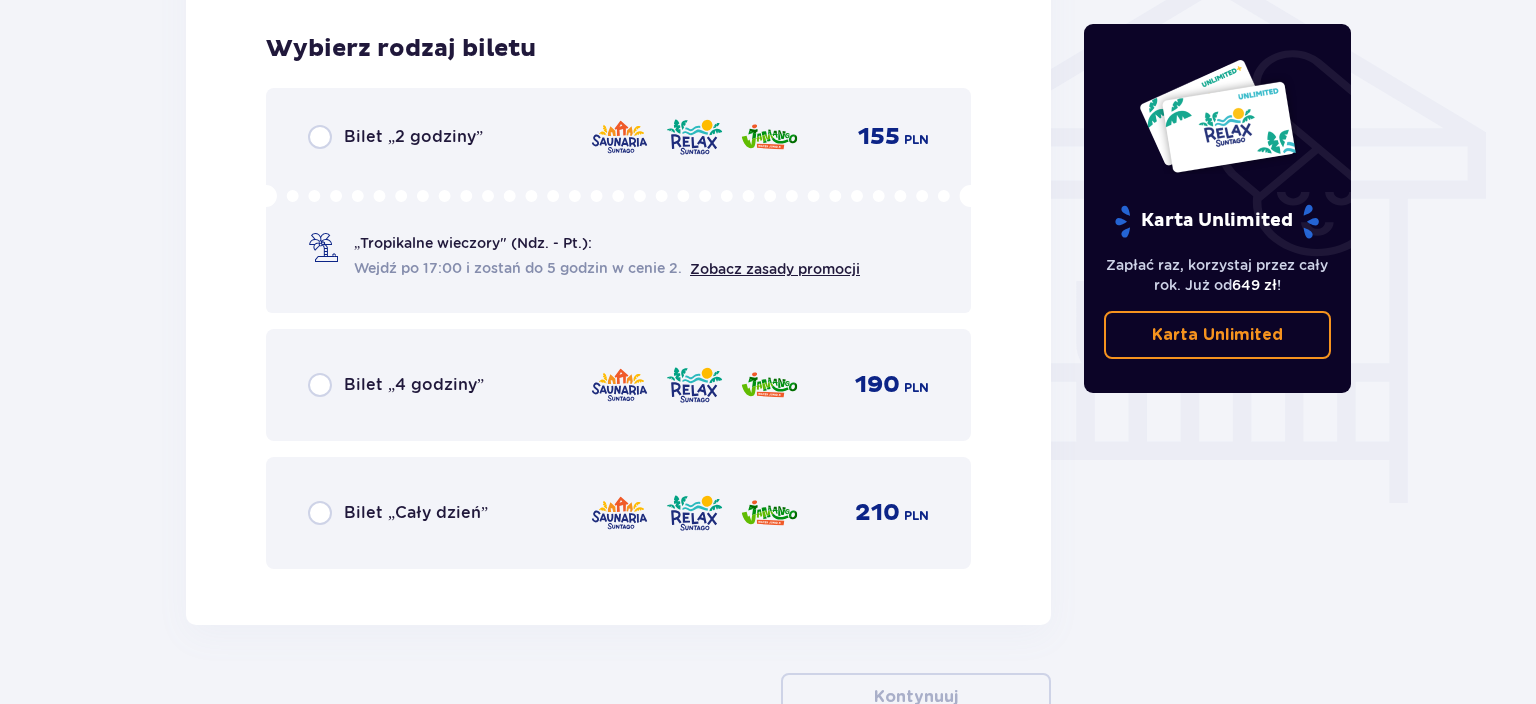 scroll, scrollTop: 1664, scrollLeft: 0, axis: vertical 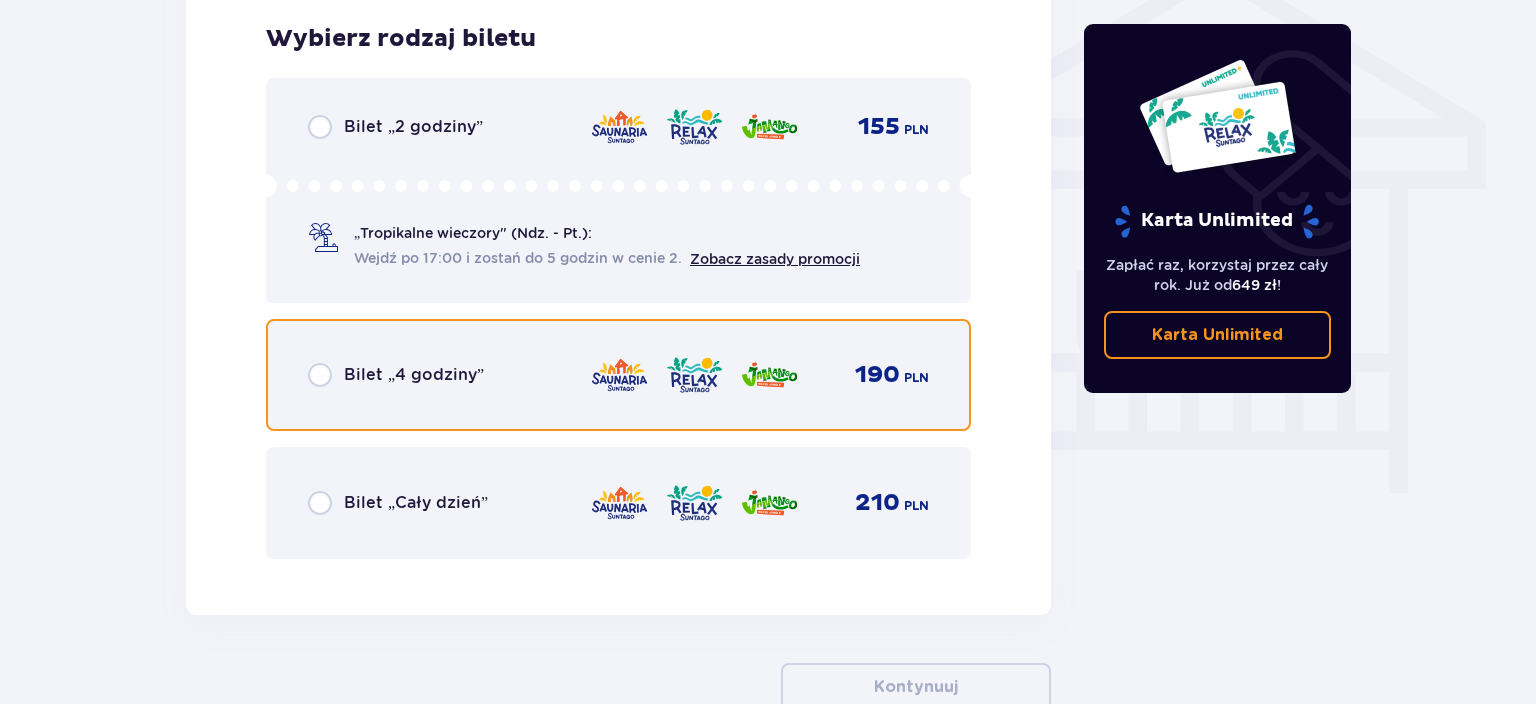 click at bounding box center [320, 375] 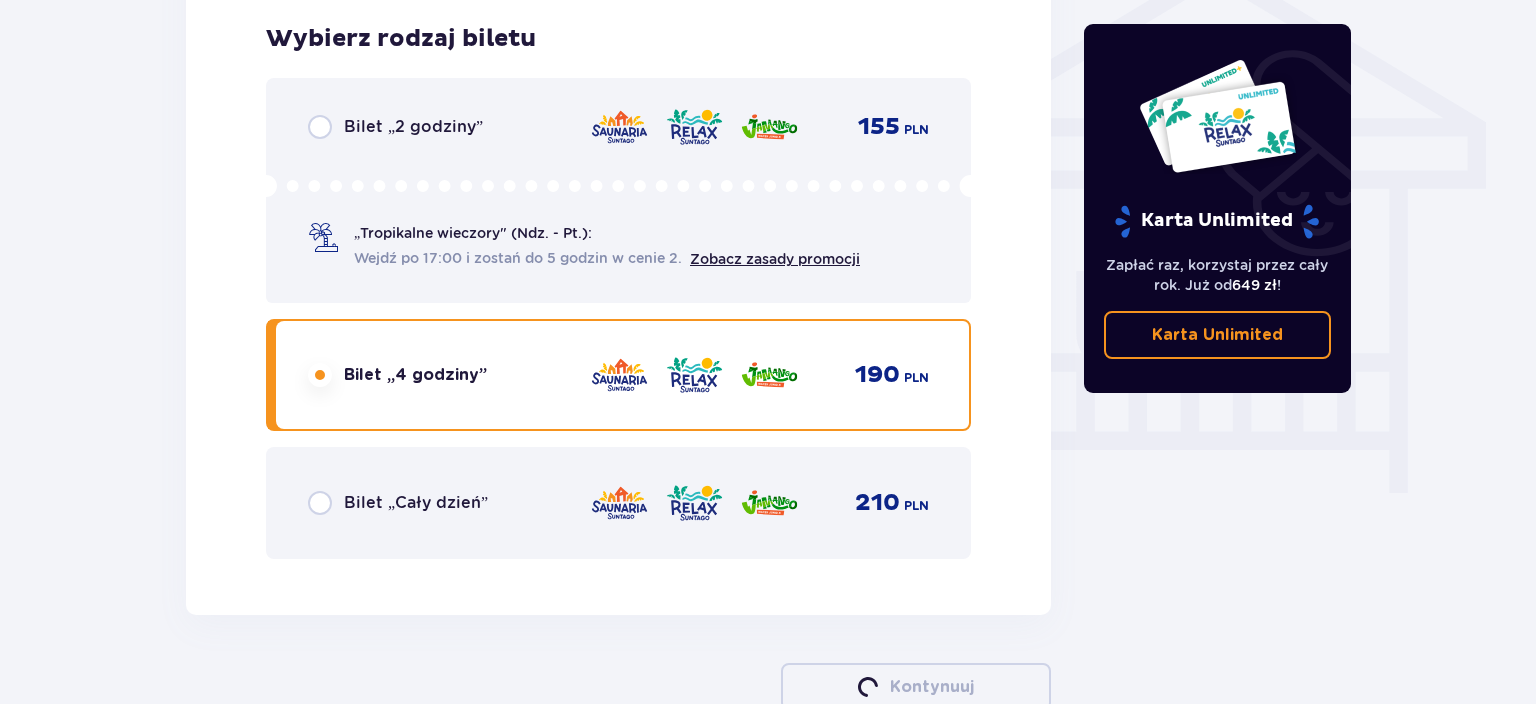 click at bounding box center (320, 375) 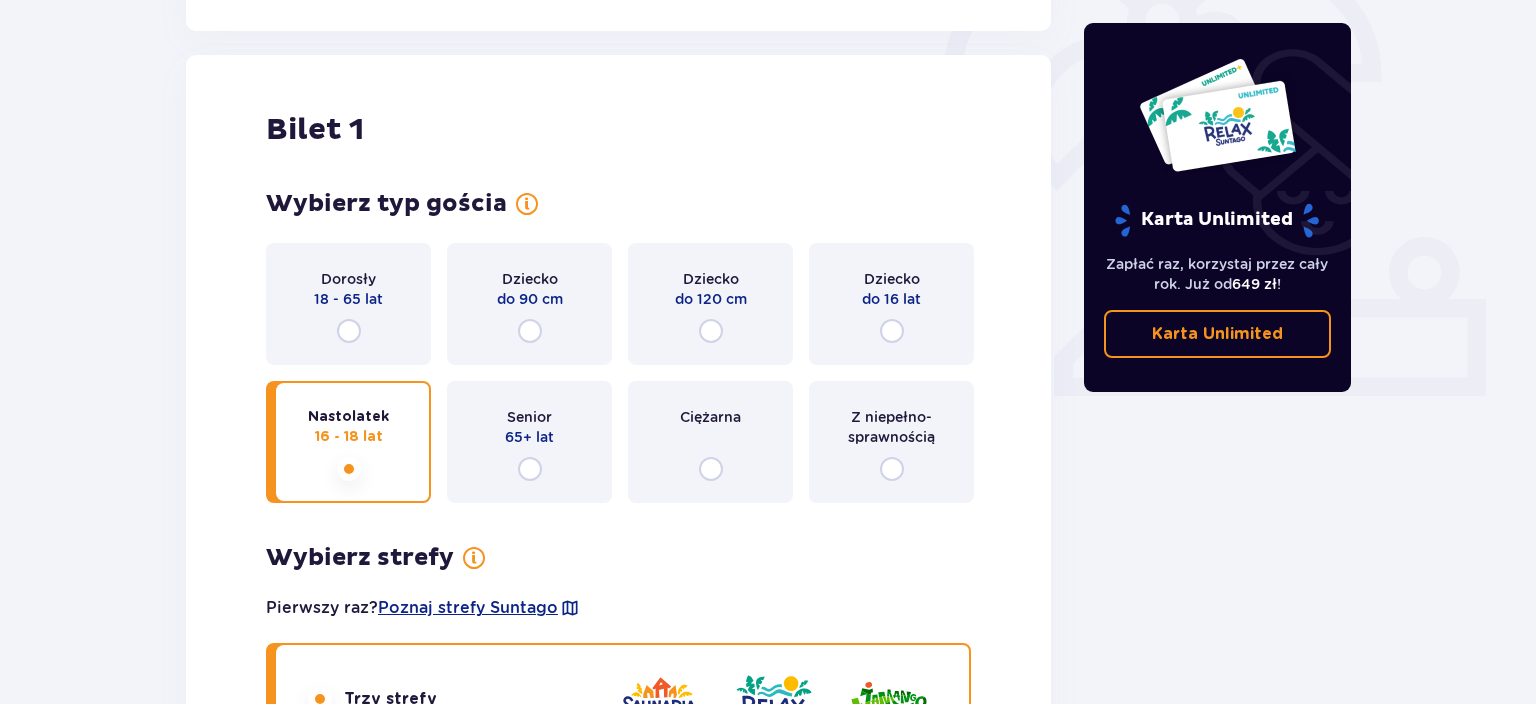 scroll, scrollTop: 586, scrollLeft: 0, axis: vertical 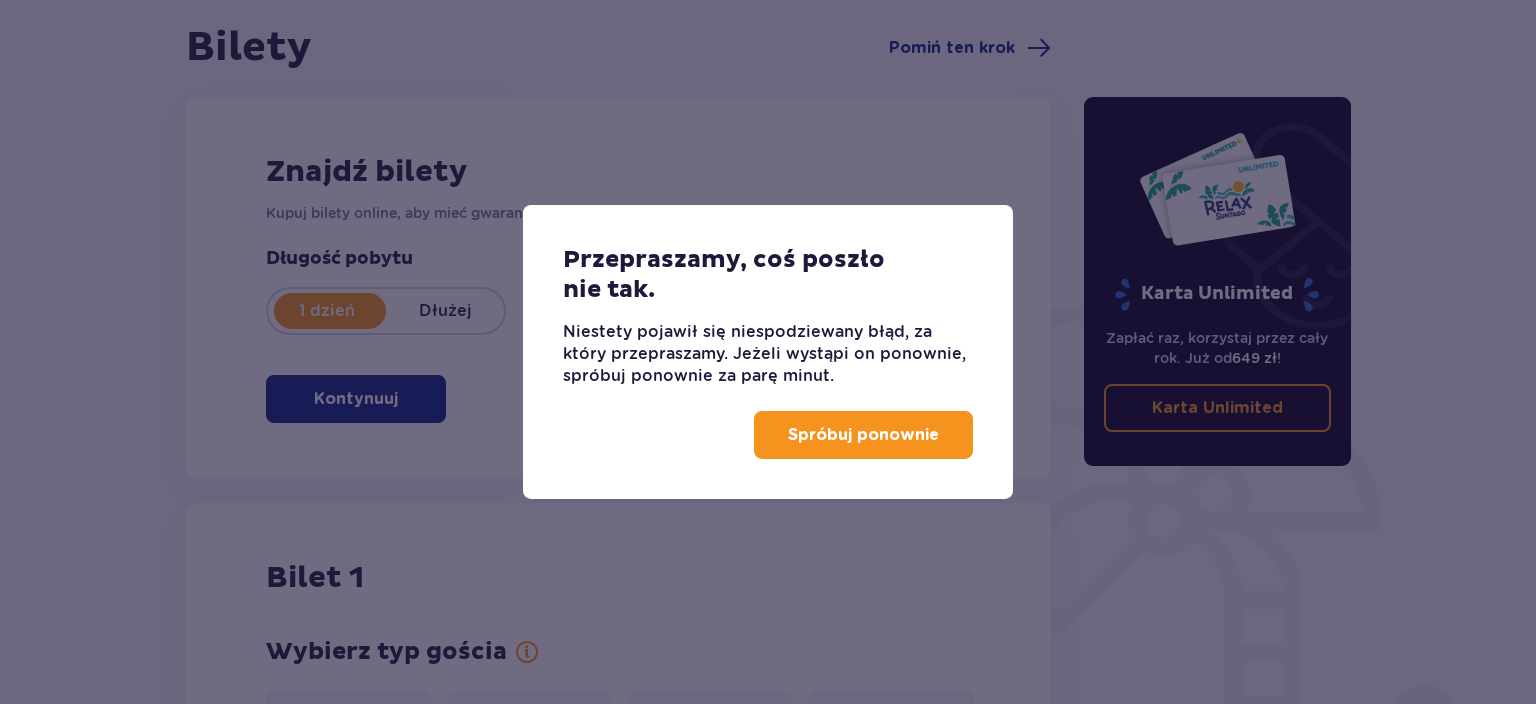 click on "Spróbuj ponownie" at bounding box center [863, 435] 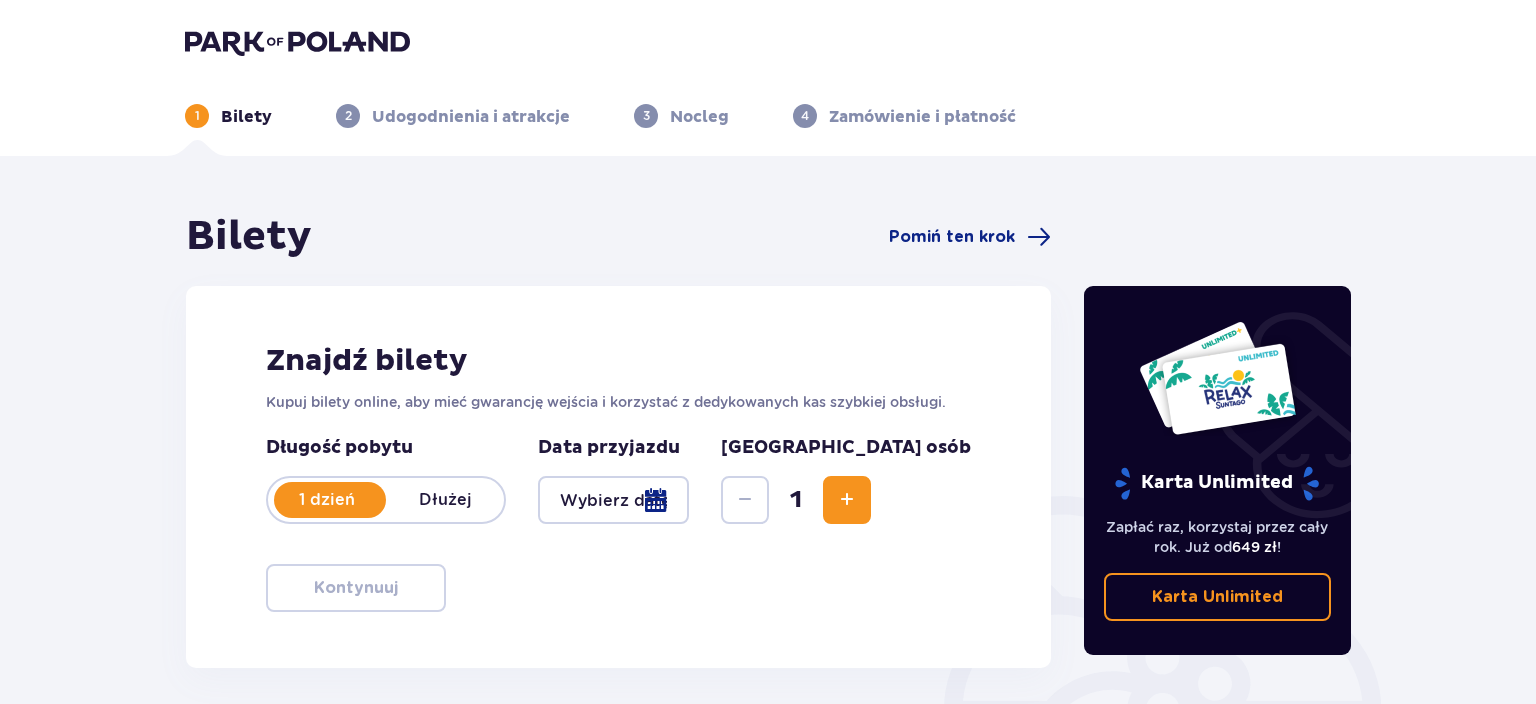 scroll, scrollTop: 0, scrollLeft: 0, axis: both 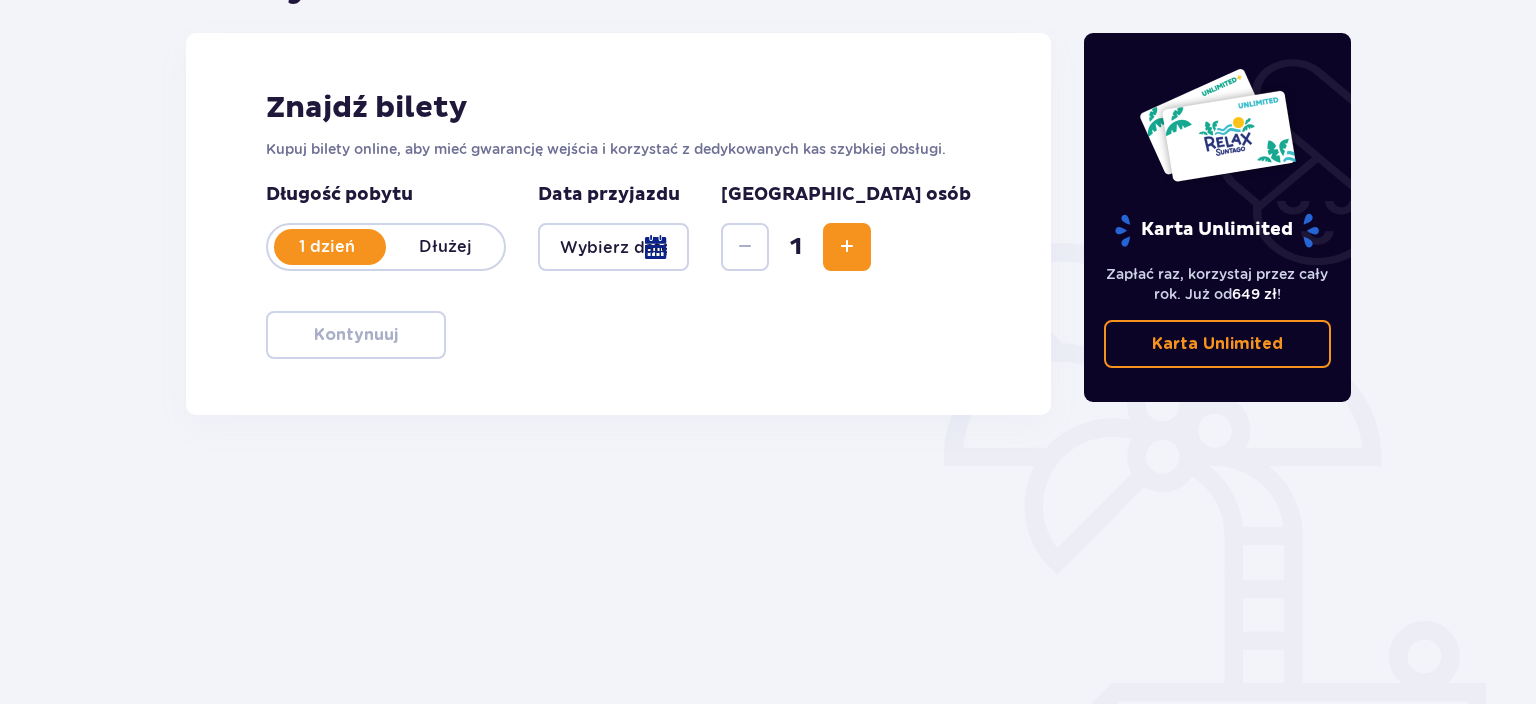 click at bounding box center [613, 247] 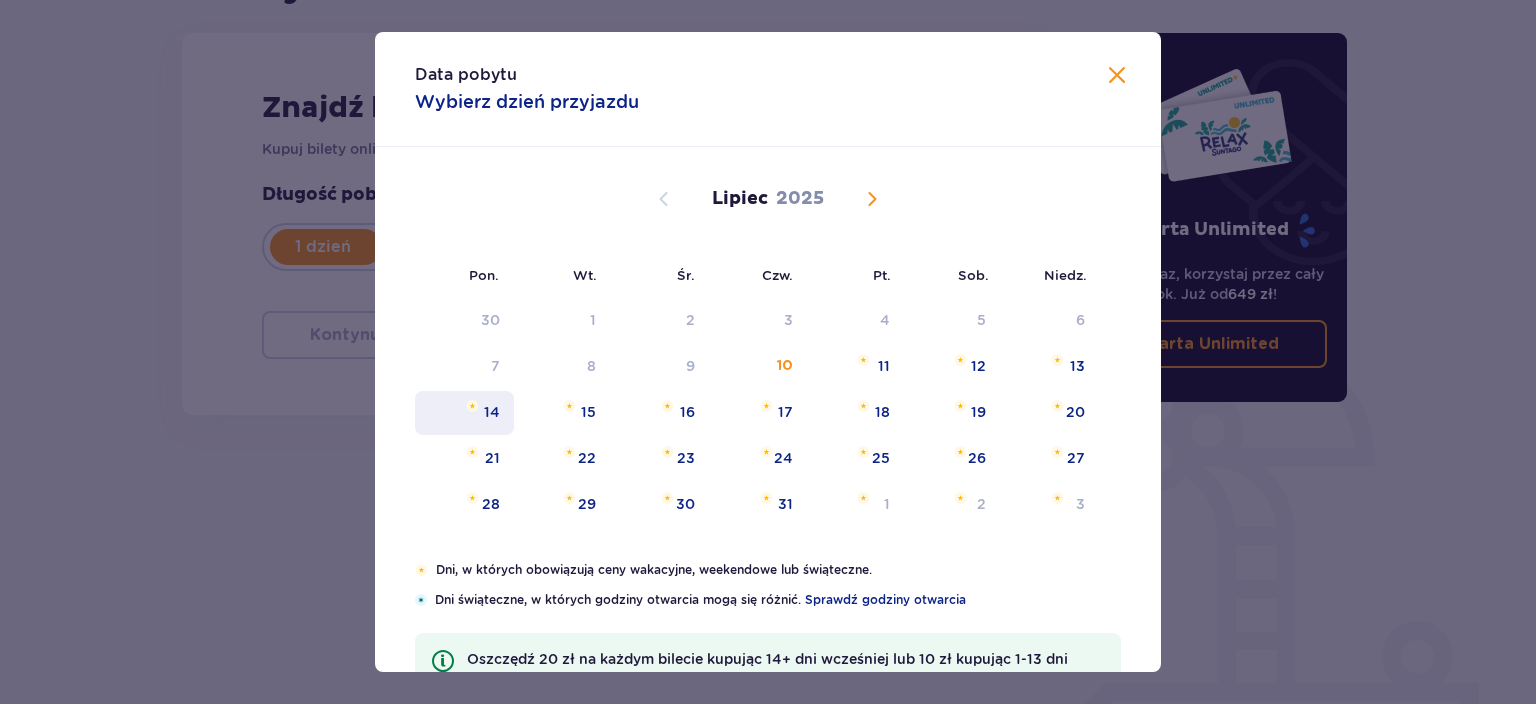 click on "14" at bounding box center [492, 412] 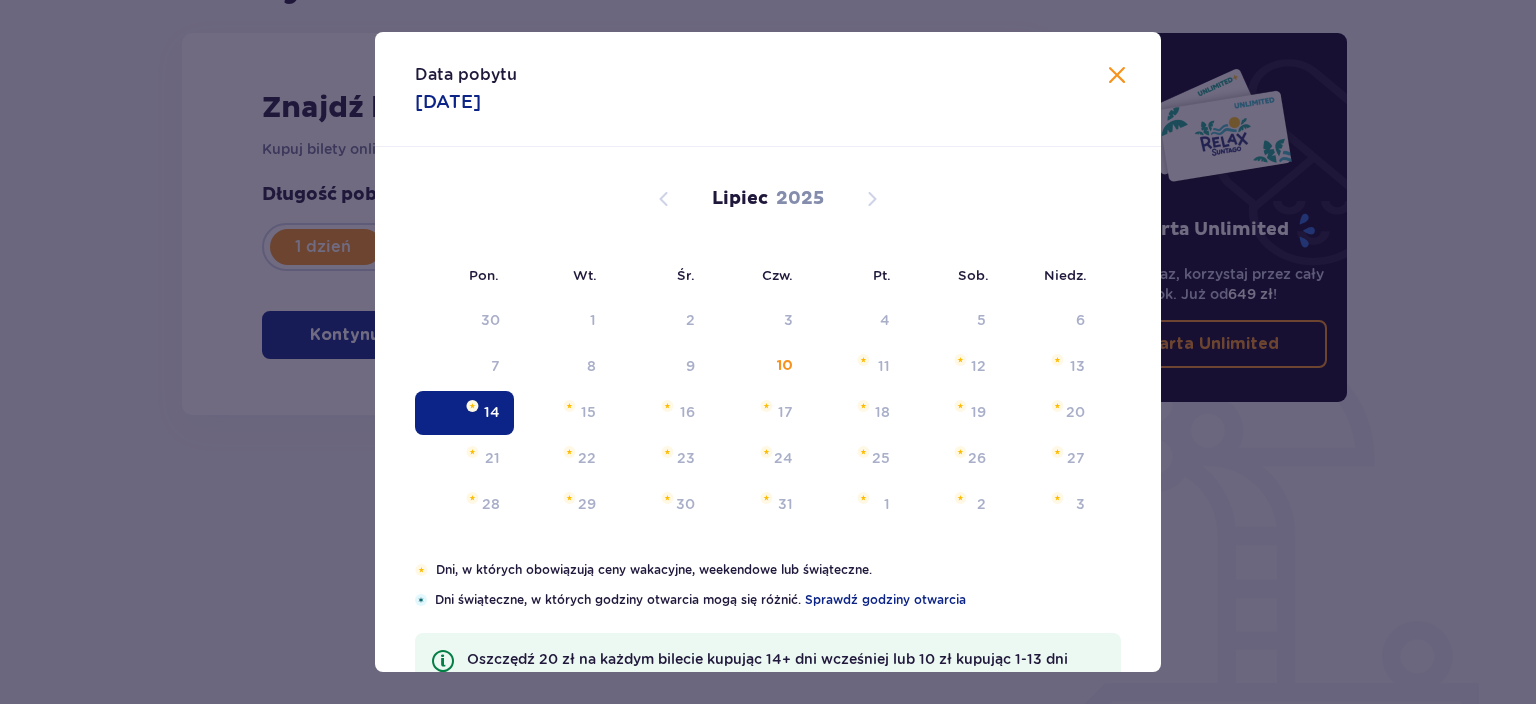 type on "[DATE]" 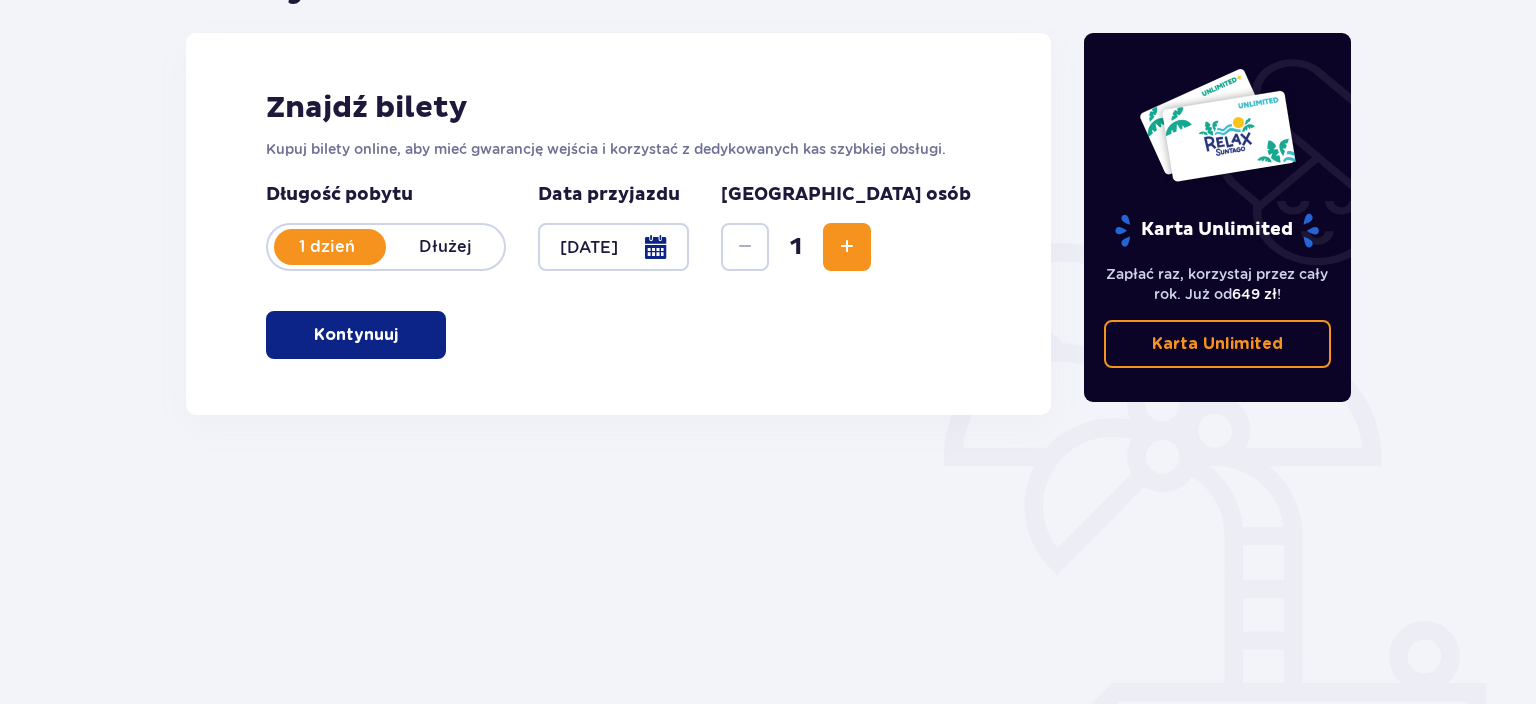scroll, scrollTop: 315, scrollLeft: 0, axis: vertical 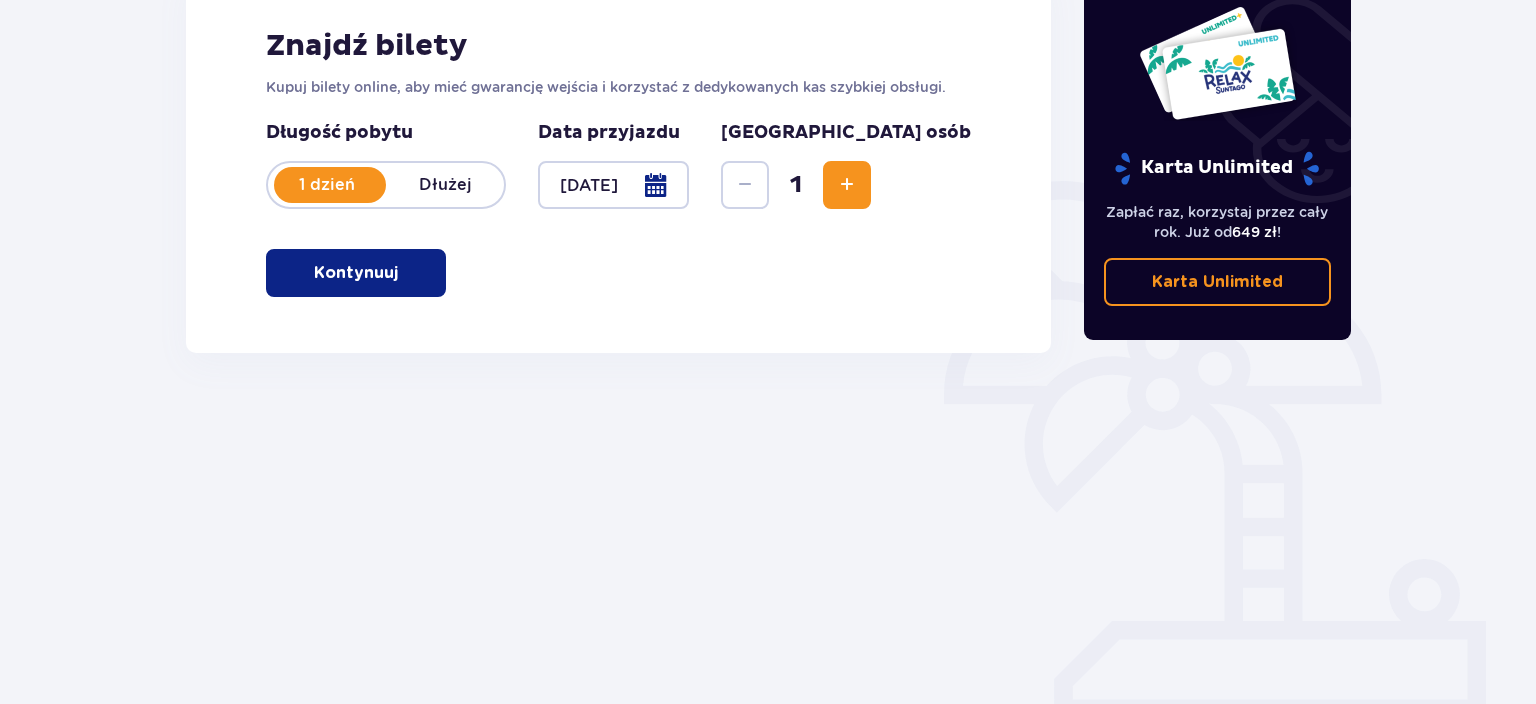 click at bounding box center (847, 185) 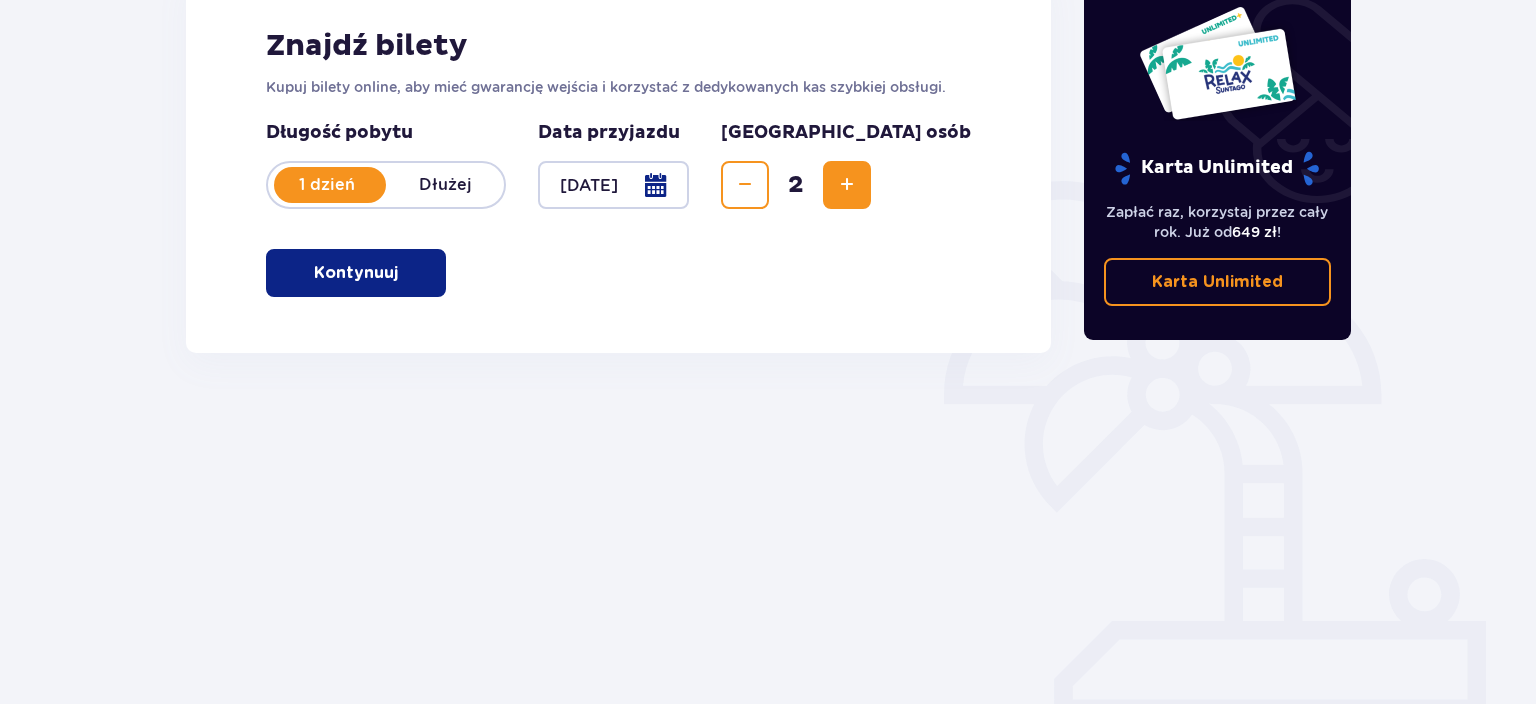 click at bounding box center (847, 185) 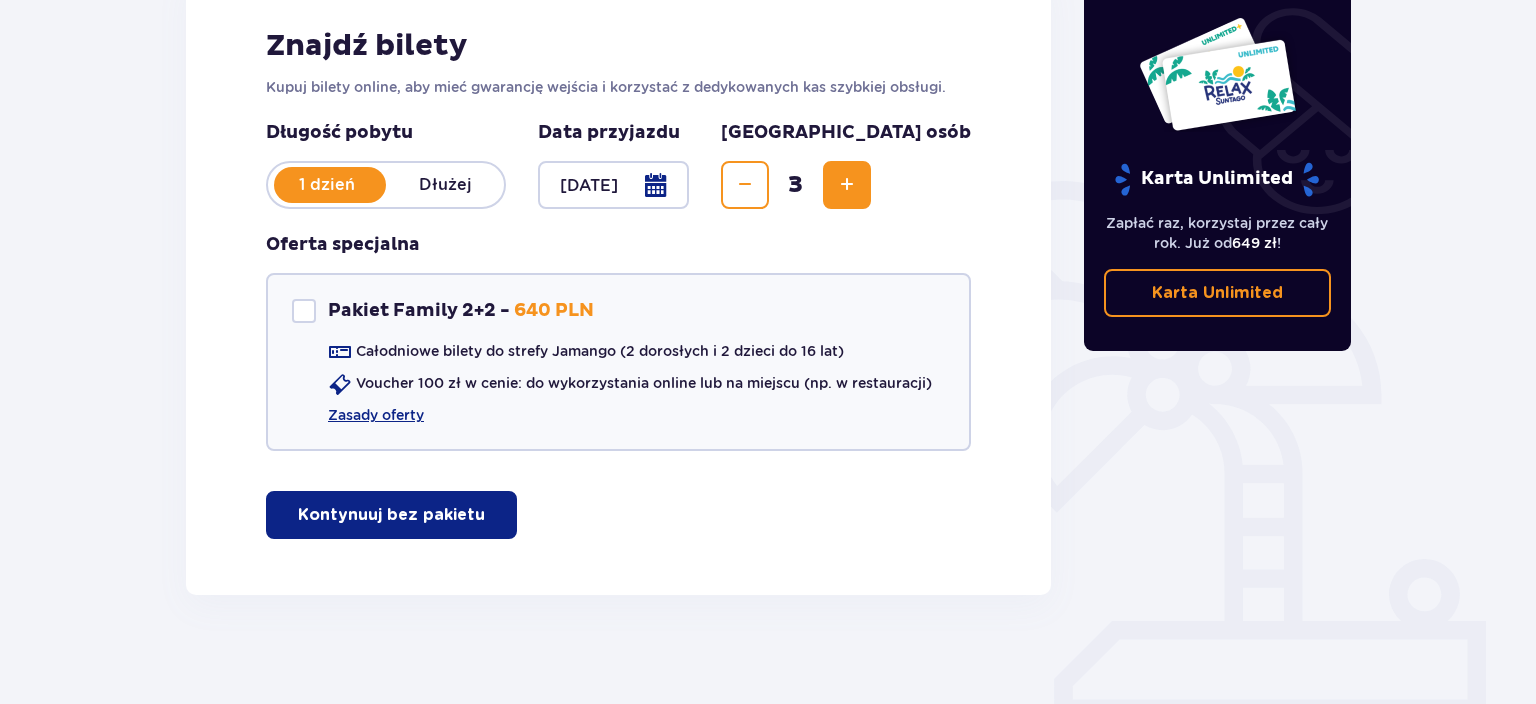 click at bounding box center [847, 185] 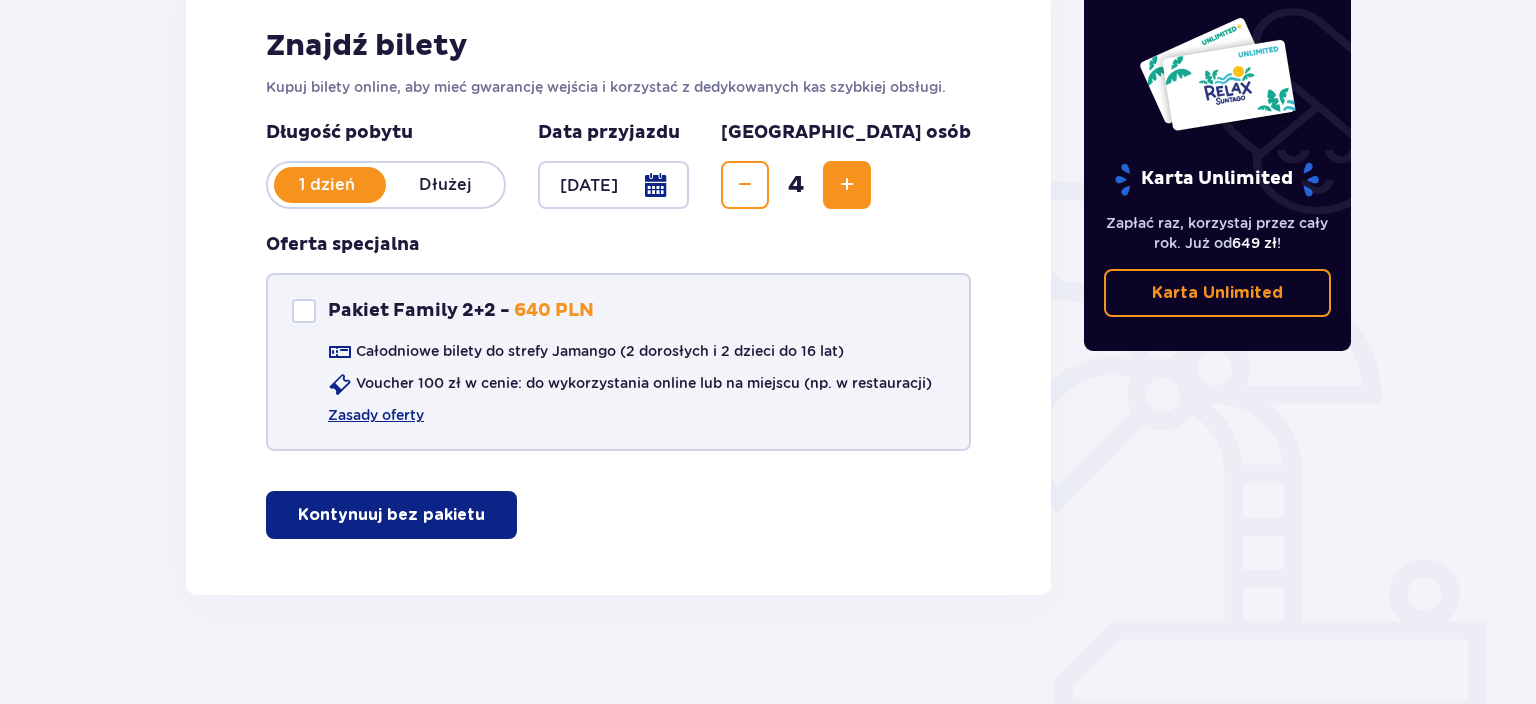 click at bounding box center (304, 311) 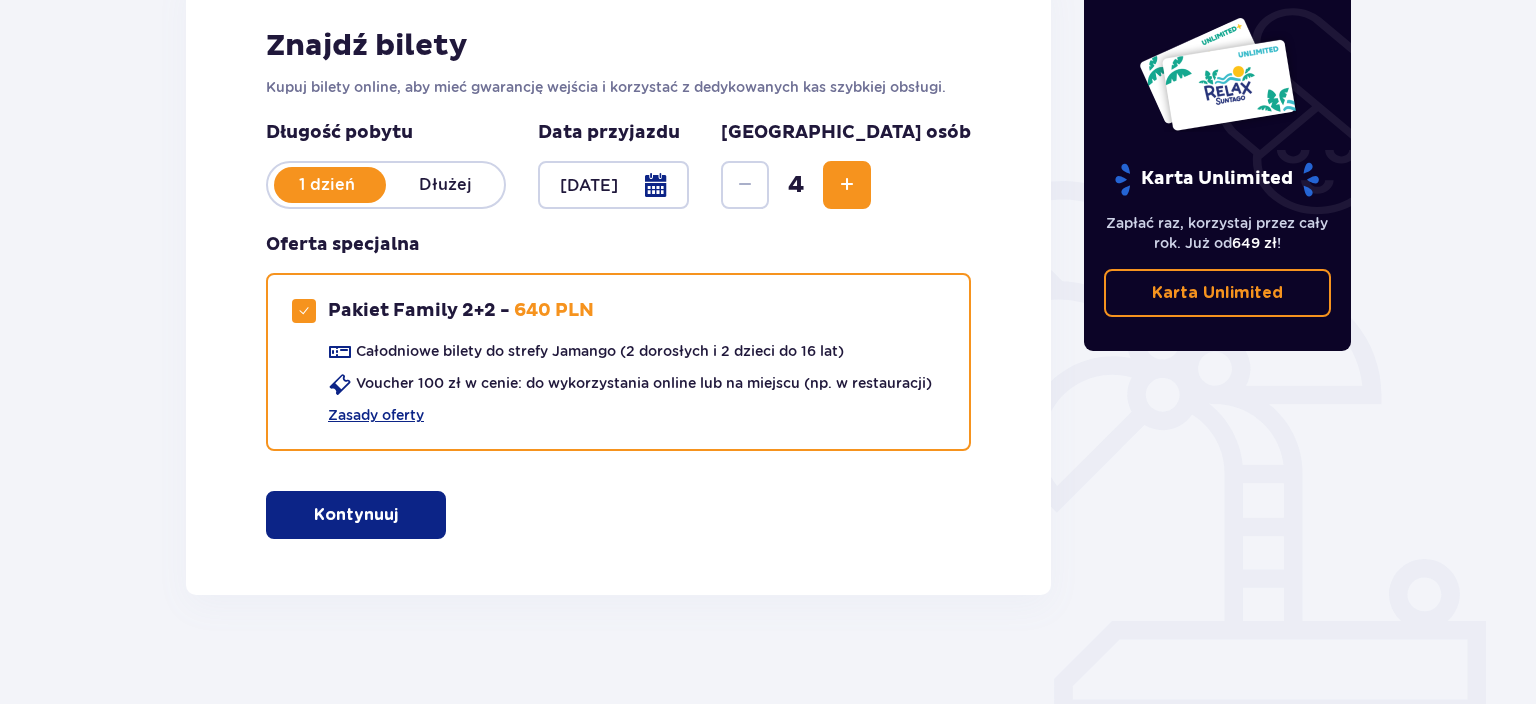 click on "Kontynuuj" at bounding box center [356, 515] 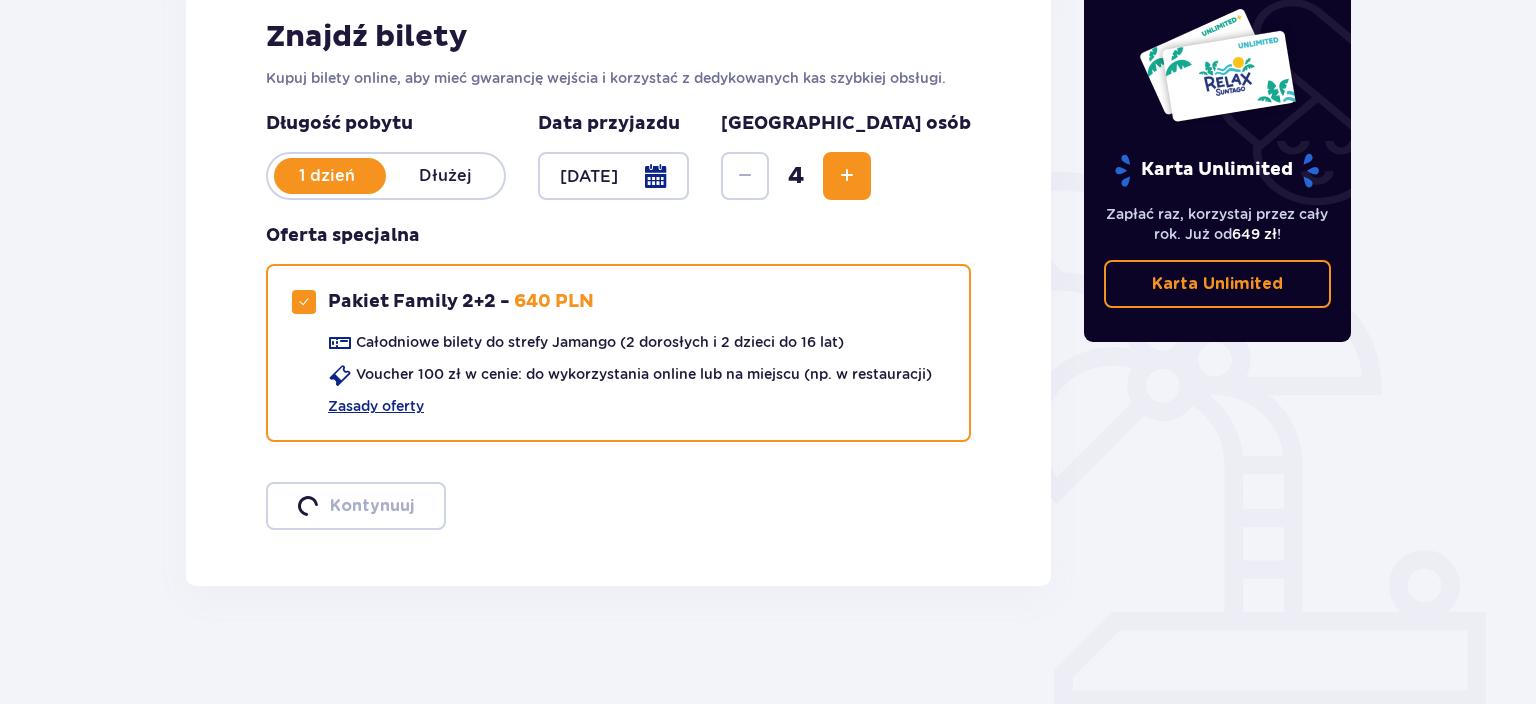 scroll, scrollTop: 325, scrollLeft: 0, axis: vertical 